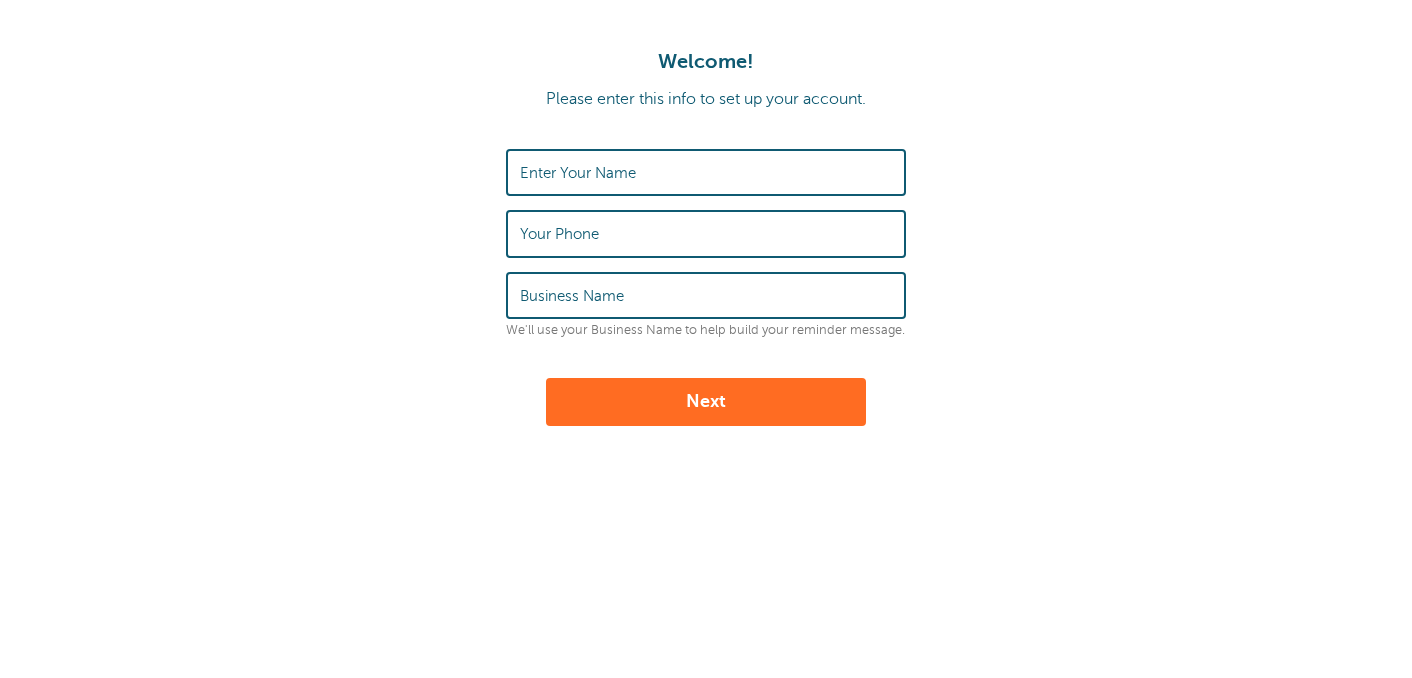 scroll, scrollTop: 0, scrollLeft: 0, axis: both 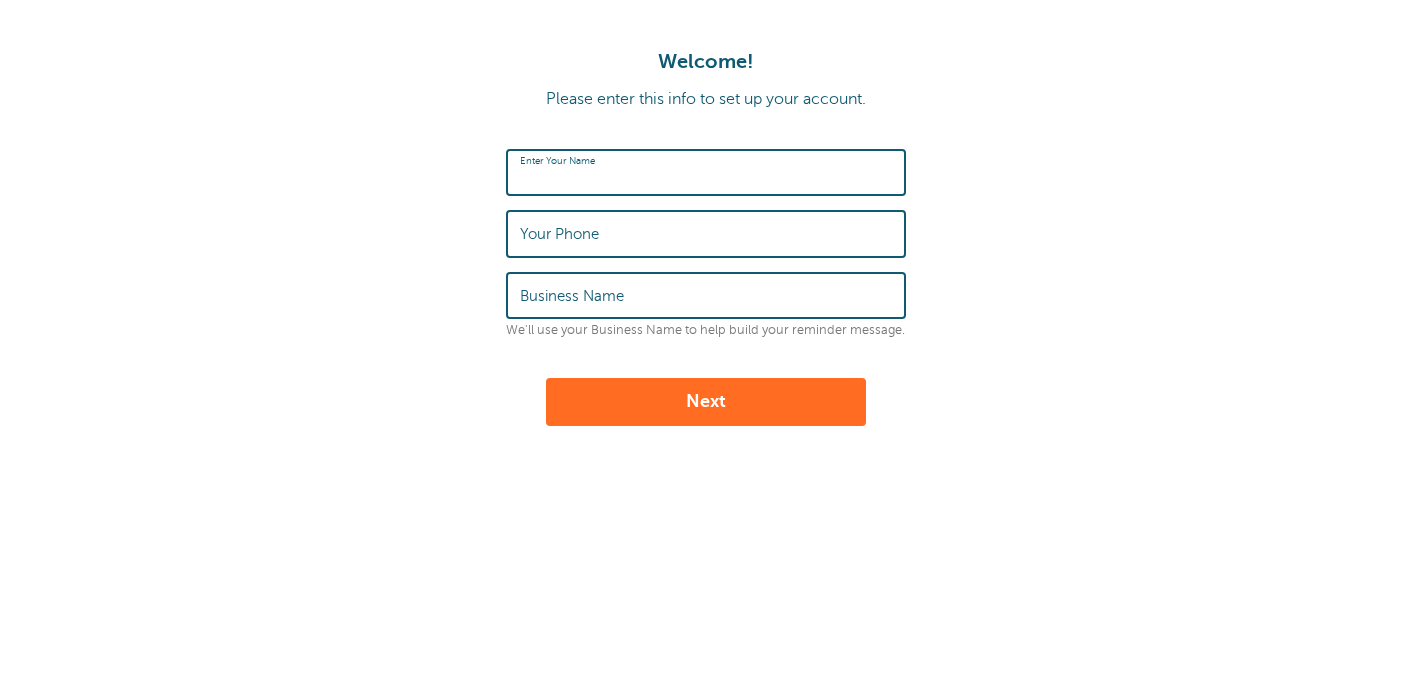 drag, startPoint x: 658, startPoint y: 192, endPoint x: 658, endPoint y: 178, distance: 14 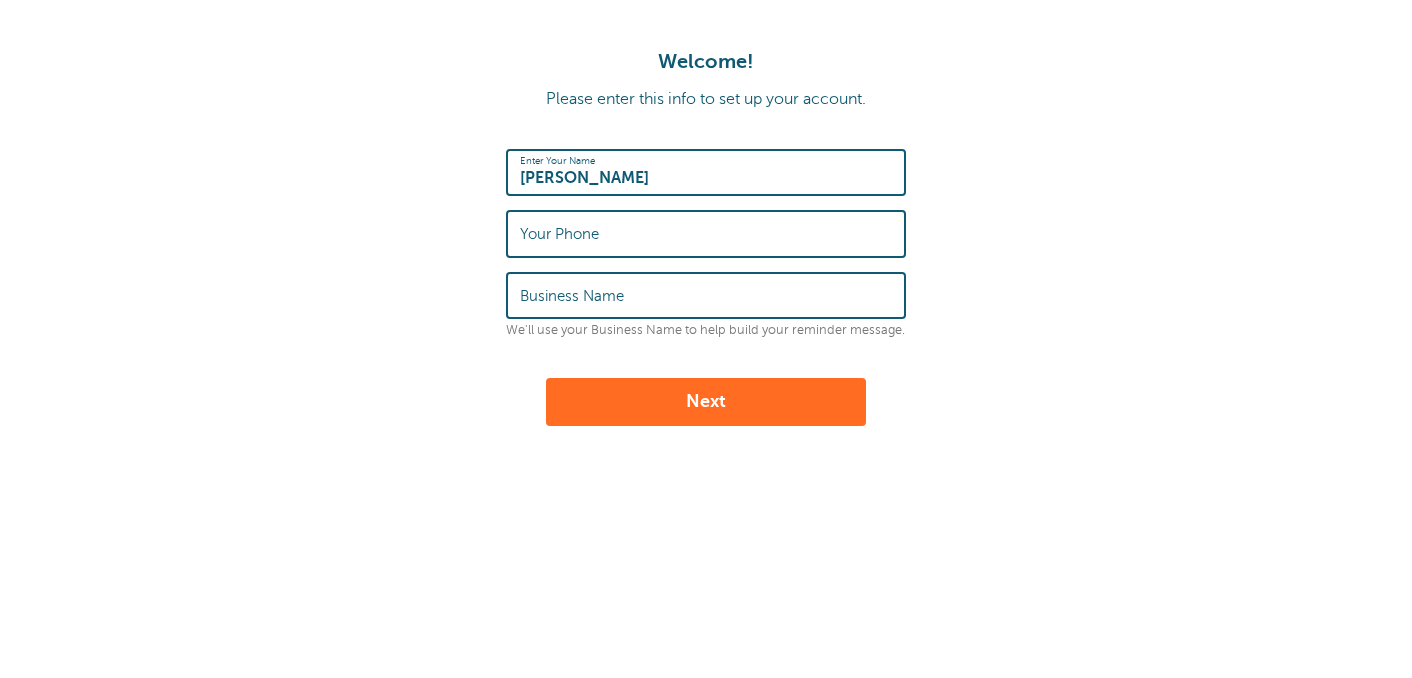 type on "Ashley Kalus" 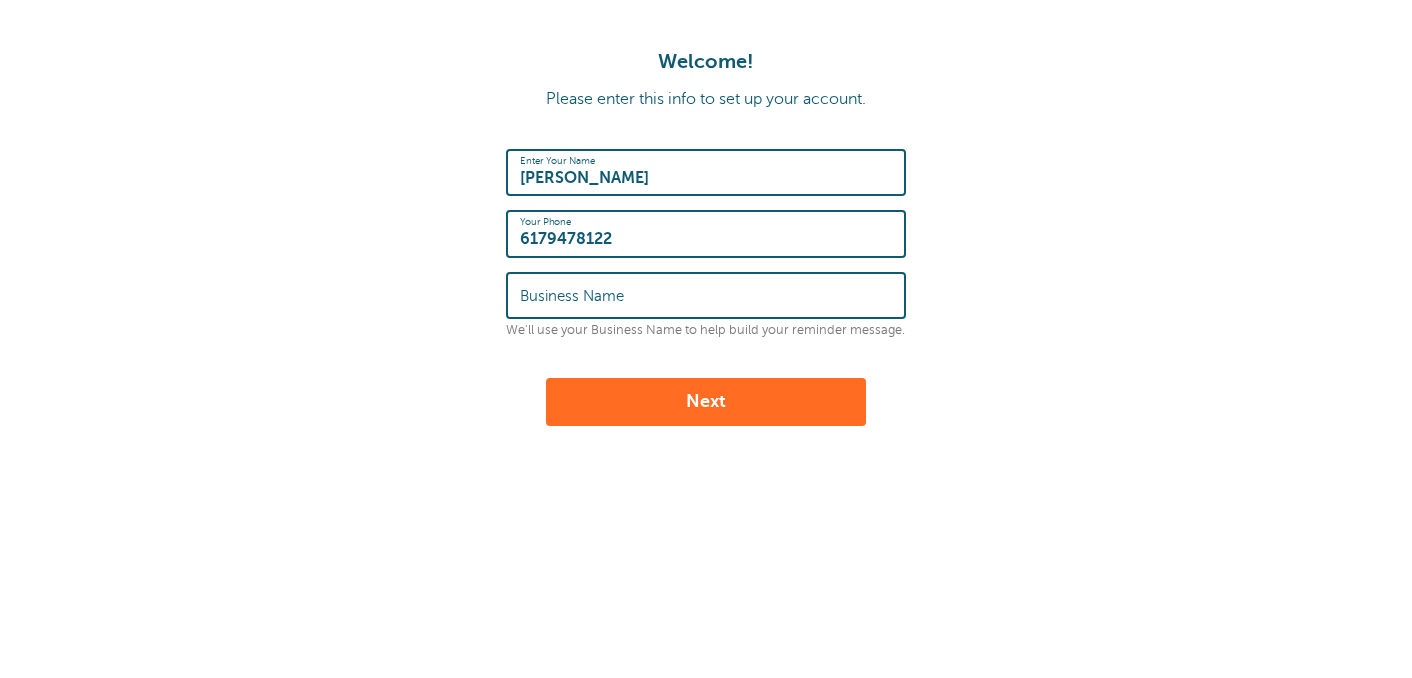 type on "6179478122" 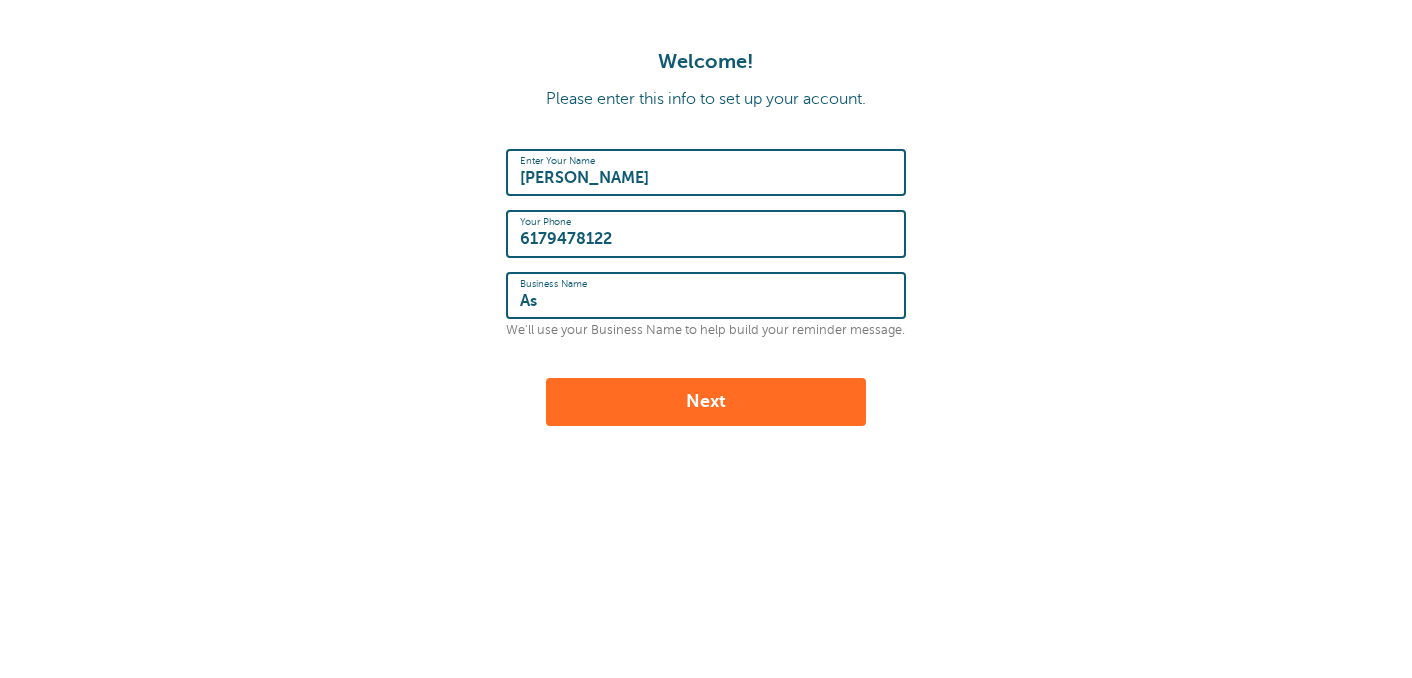 type on "A" 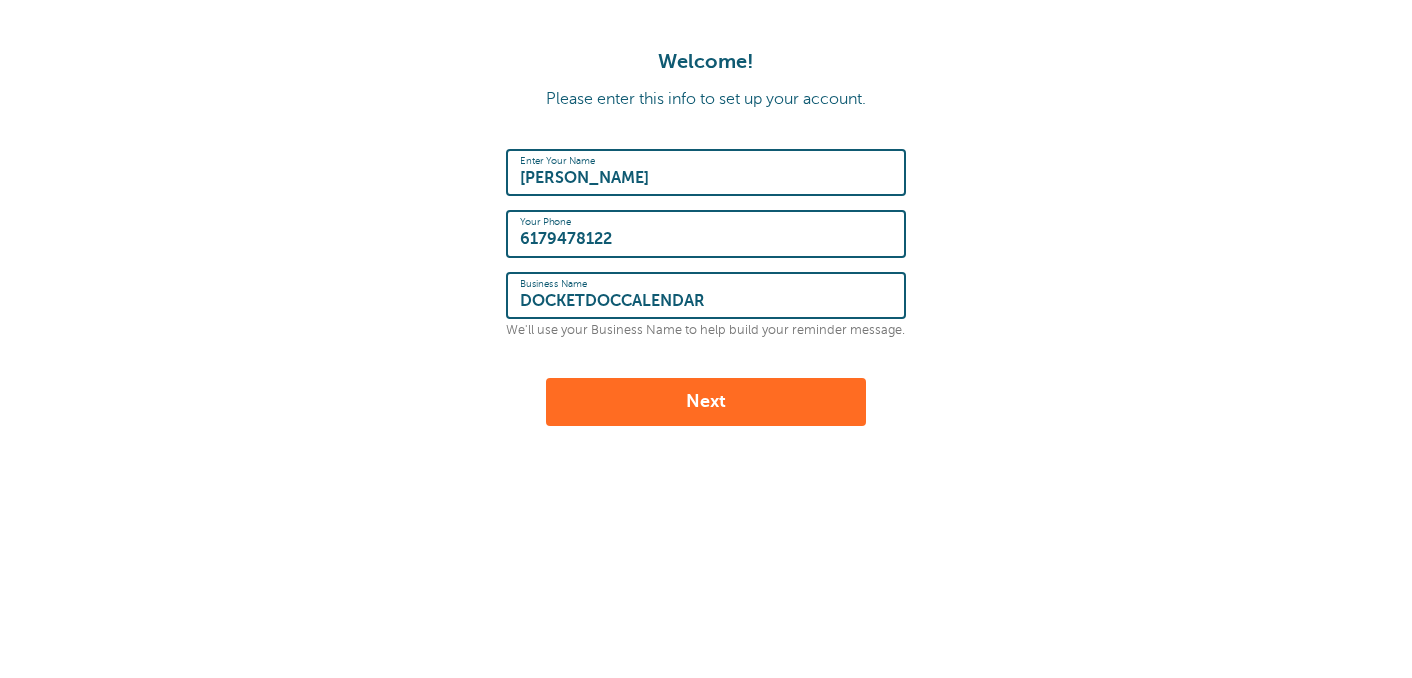 type on "DOCKETDOCCALENDAR" 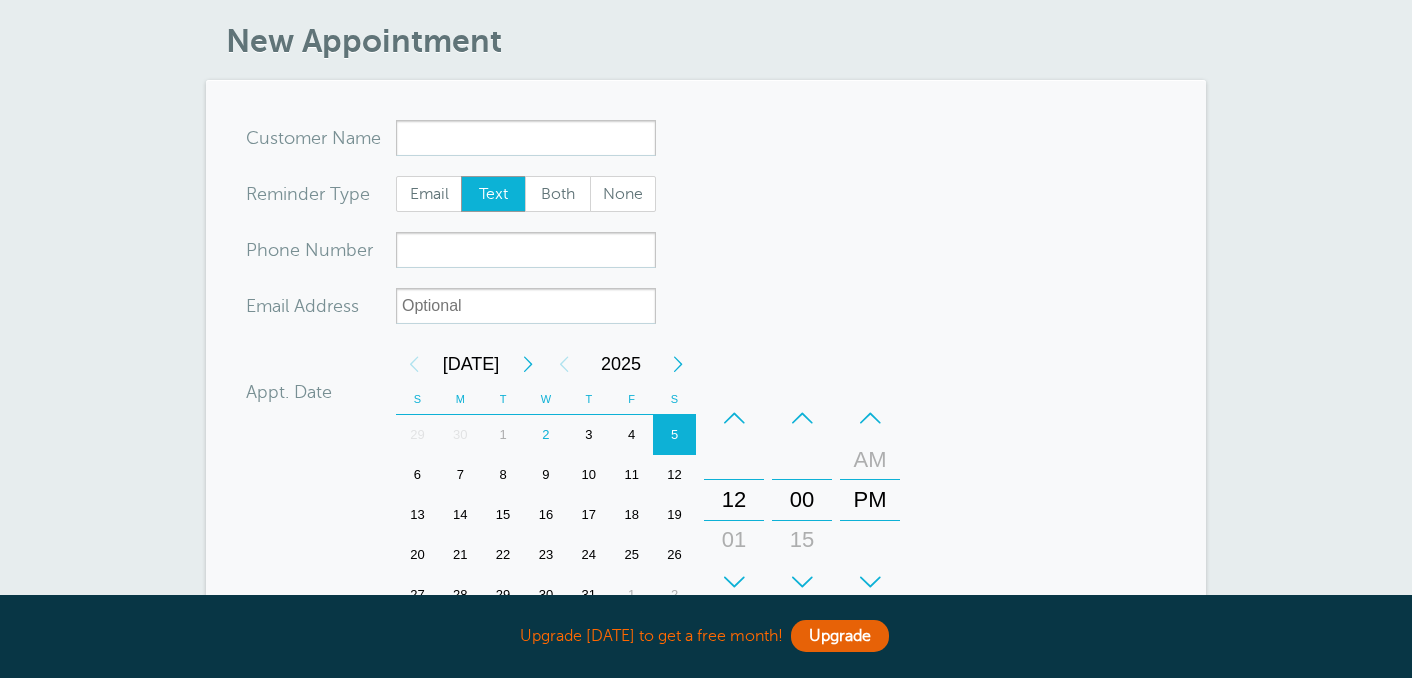 scroll, scrollTop: 47, scrollLeft: 0, axis: vertical 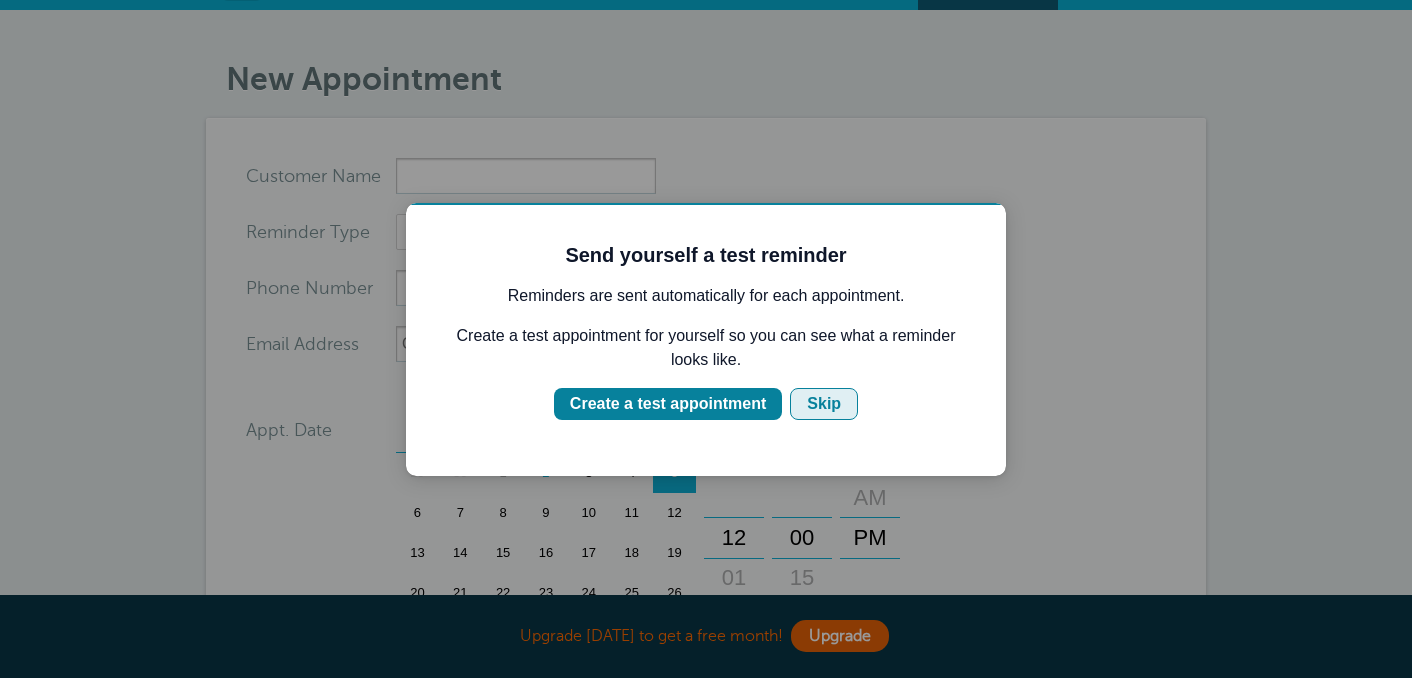 click on "Skip" at bounding box center [824, 404] 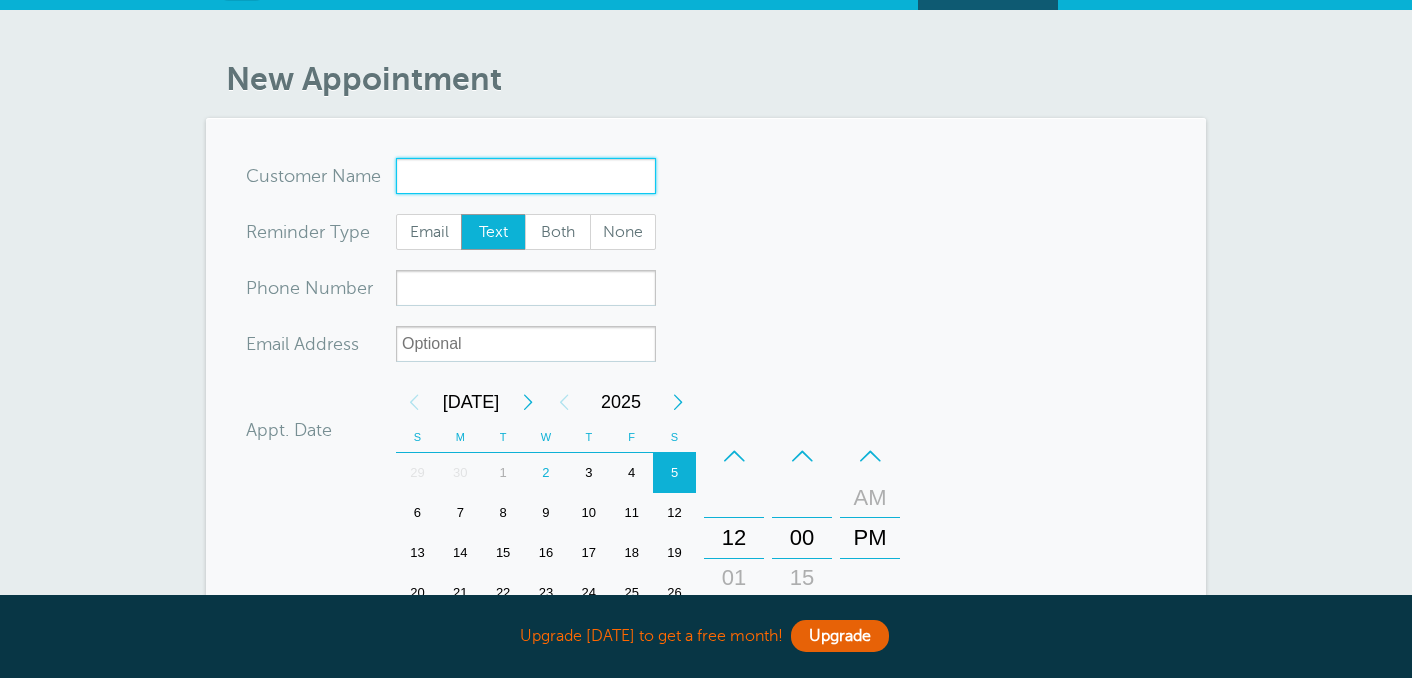 scroll, scrollTop: 0, scrollLeft: 0, axis: both 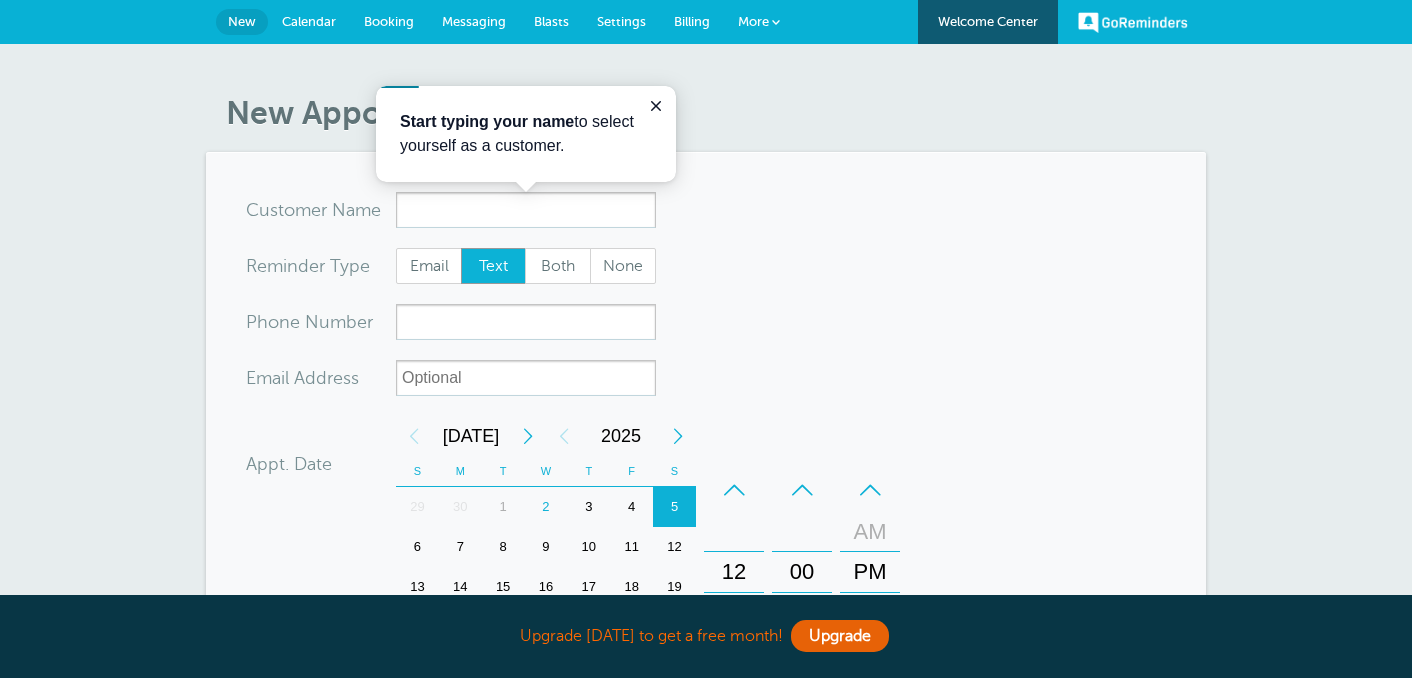 click on "Calendar" at bounding box center (309, 21) 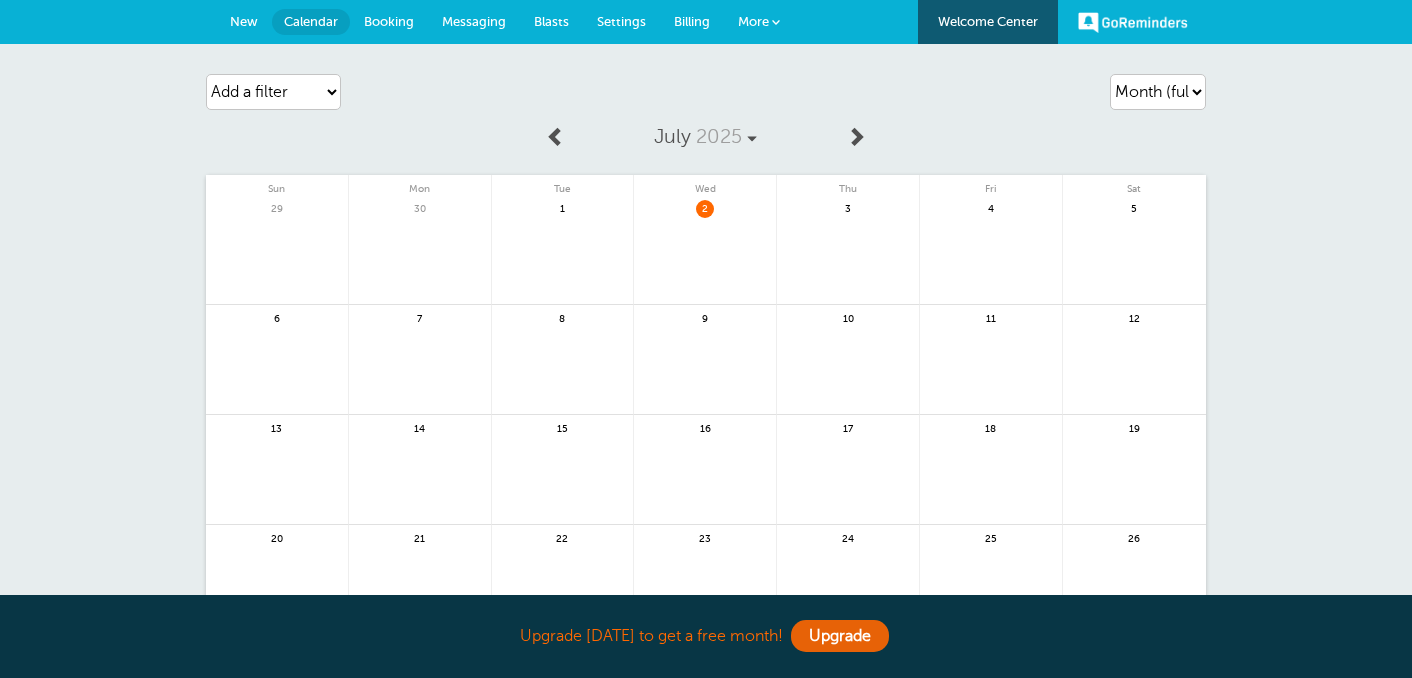 scroll, scrollTop: 0, scrollLeft: 0, axis: both 